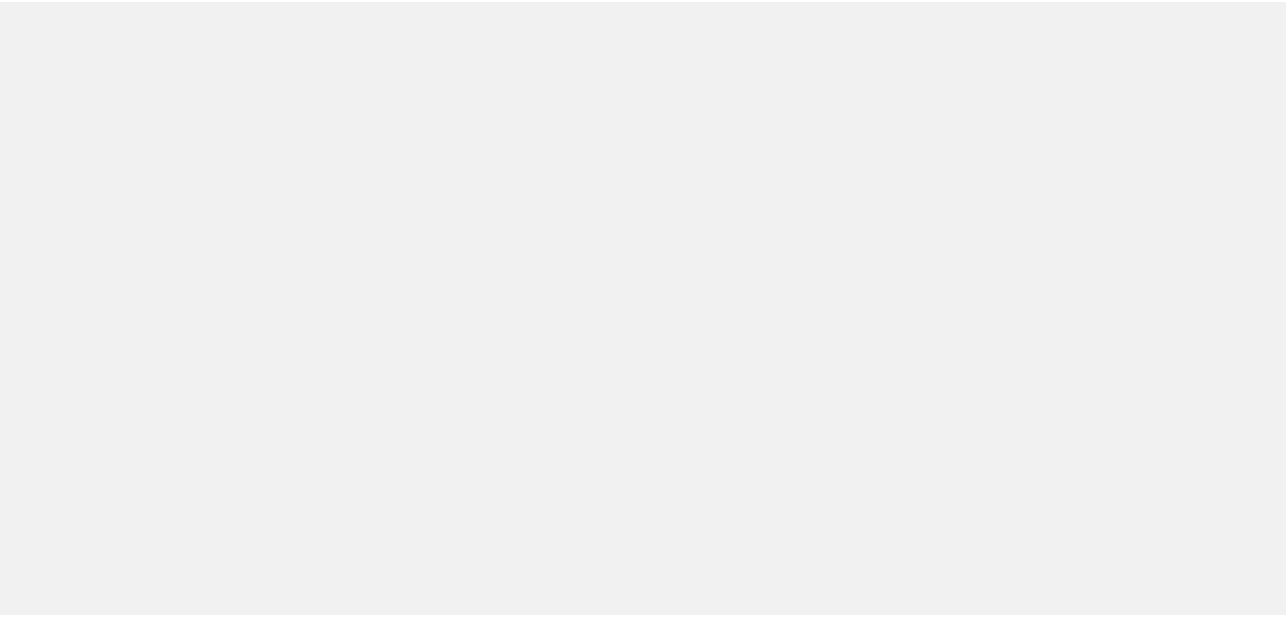 scroll, scrollTop: 0, scrollLeft: 0, axis: both 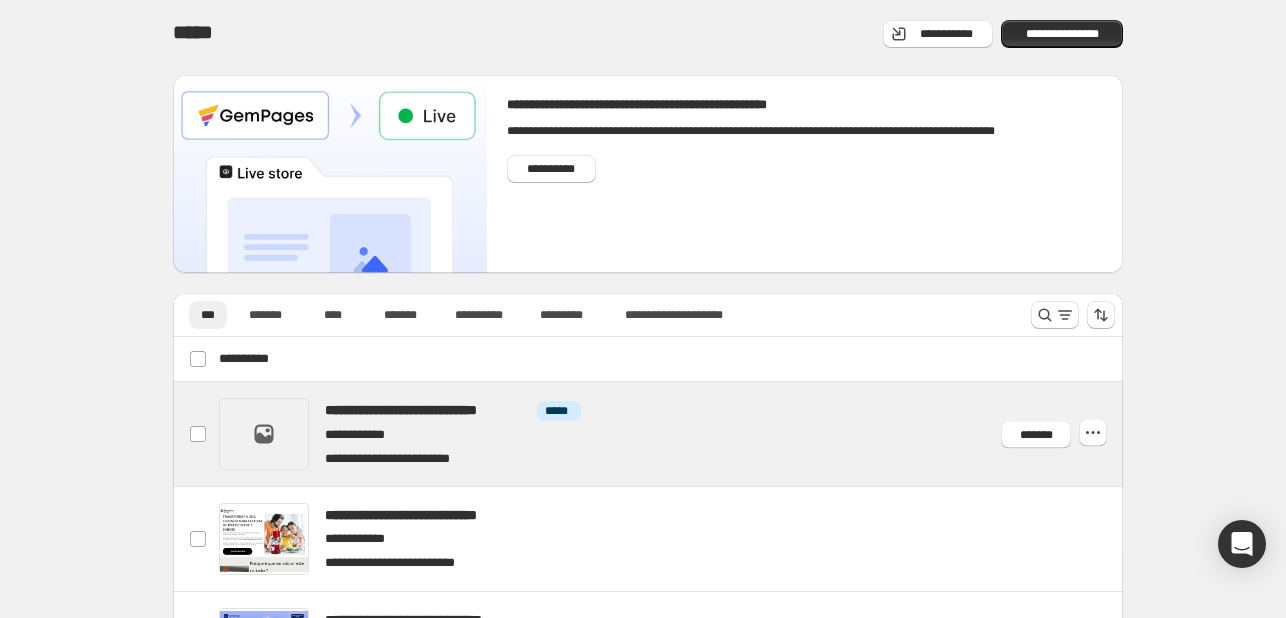 click at bounding box center [672, 434] 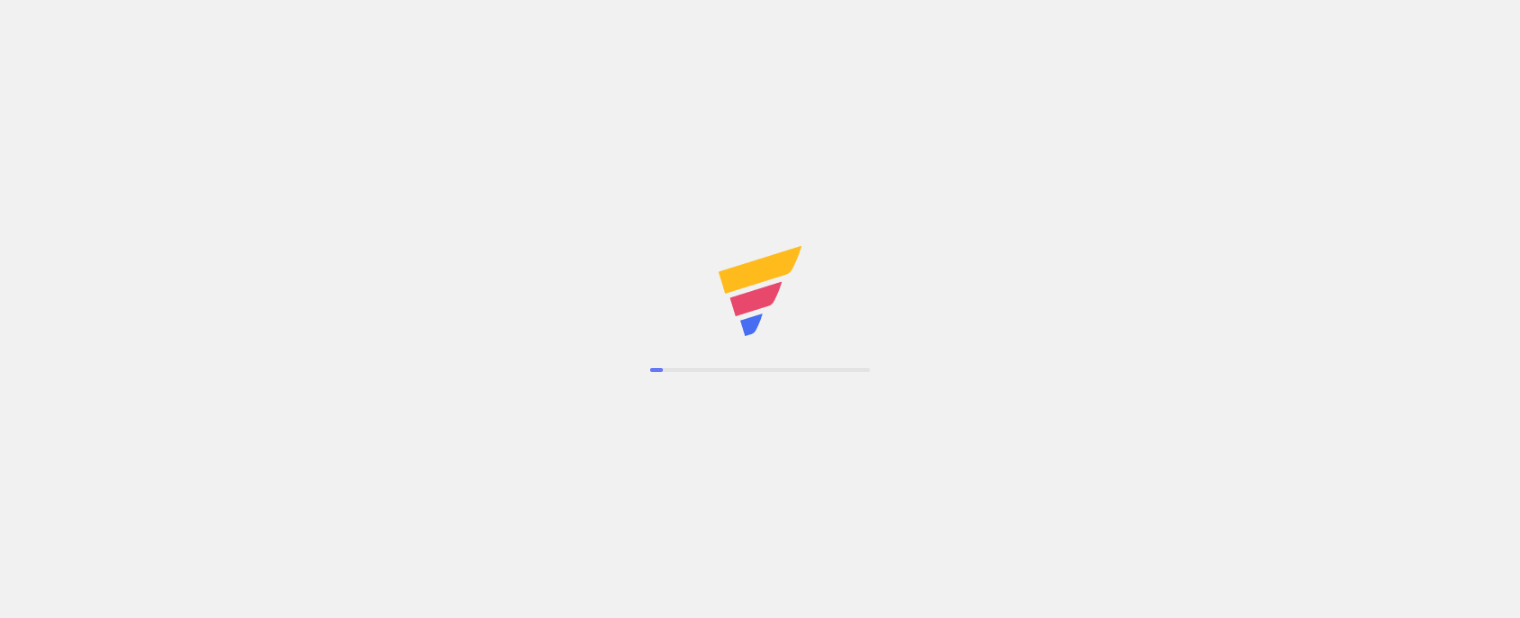 scroll, scrollTop: 0, scrollLeft: 0, axis: both 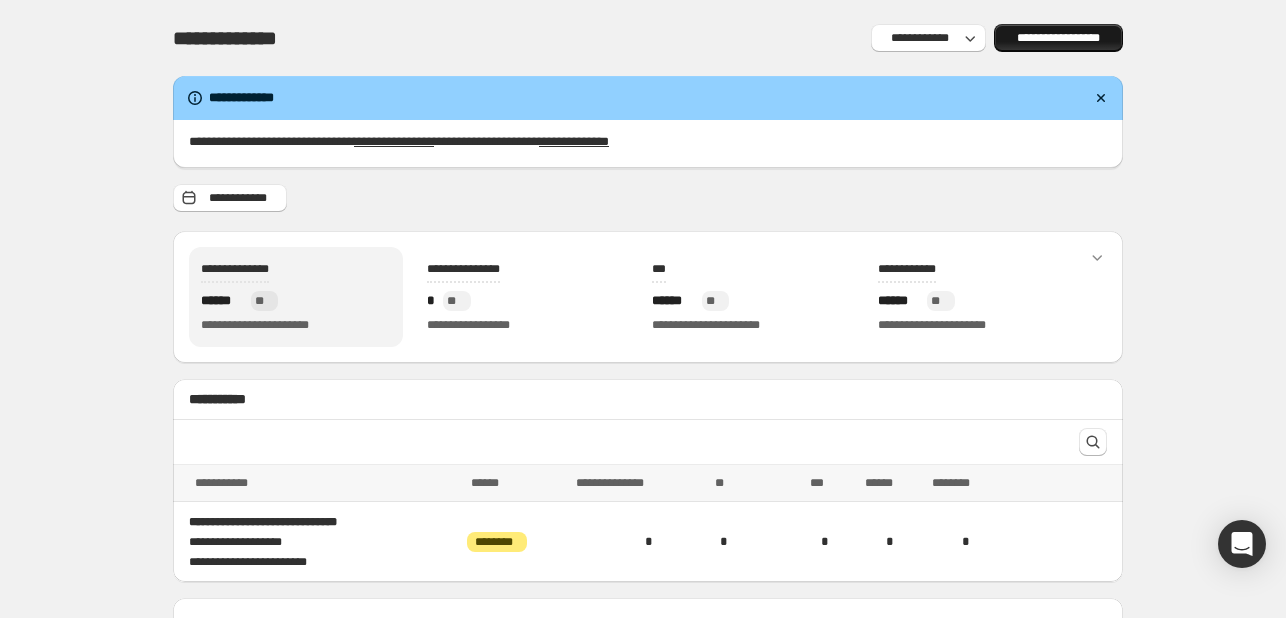 click on "**********" at bounding box center (1058, 38) 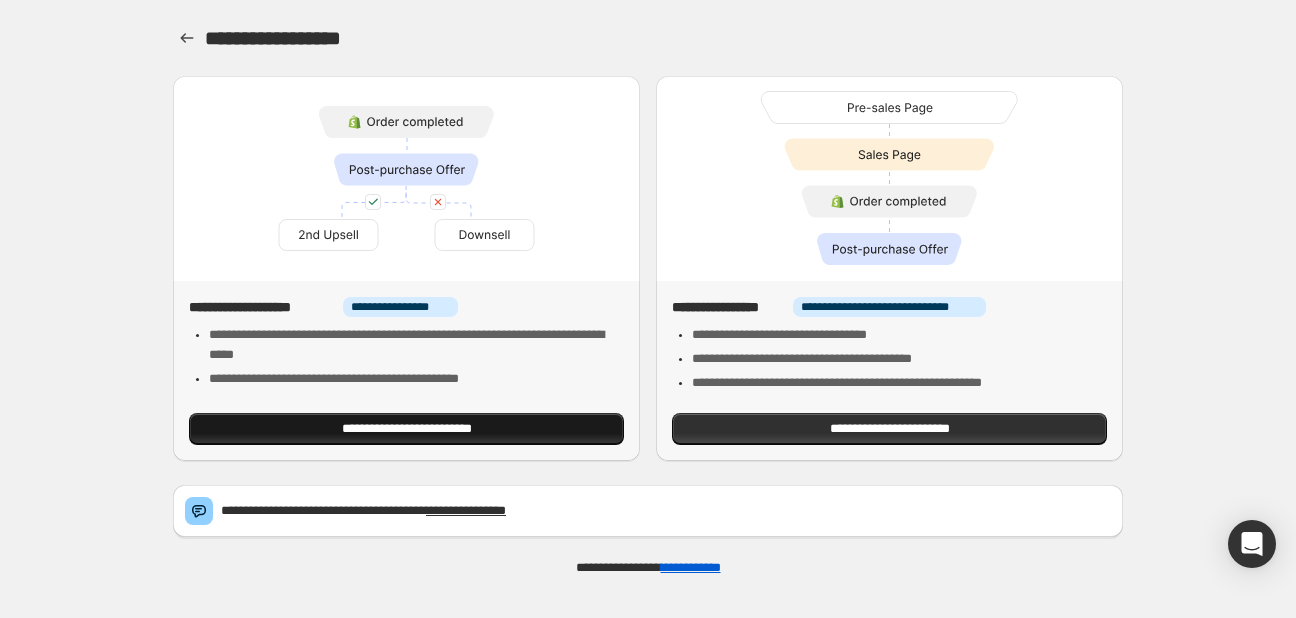 click on "**********" at bounding box center (406, 429) 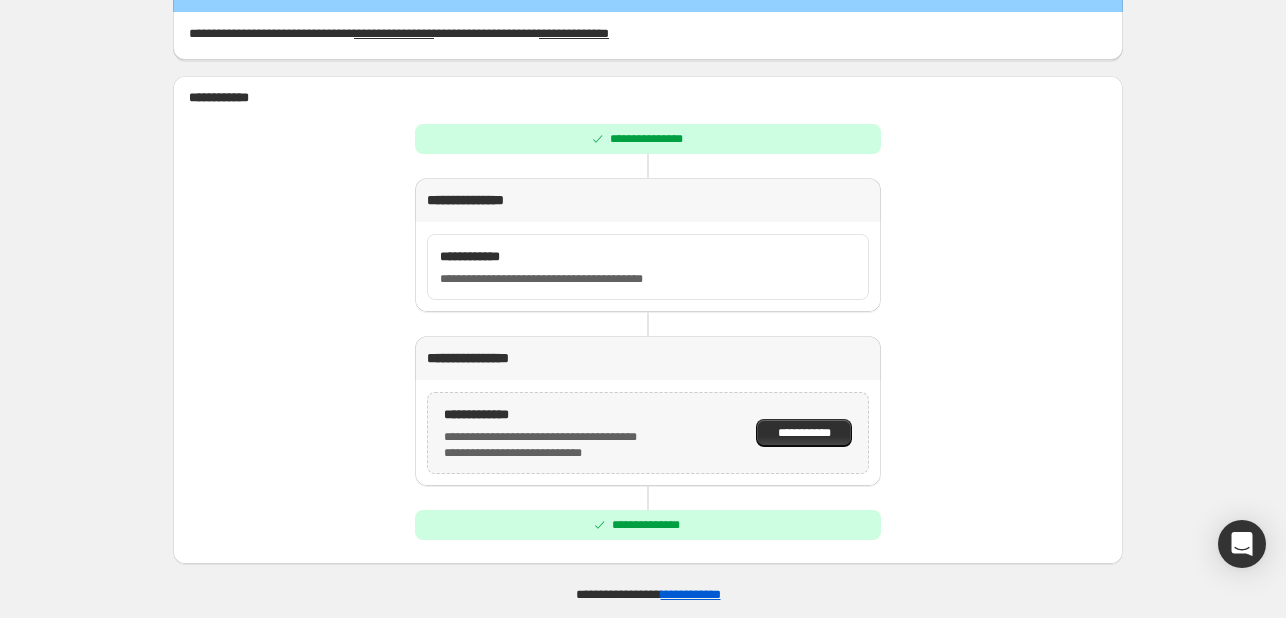 scroll, scrollTop: 146, scrollLeft: 0, axis: vertical 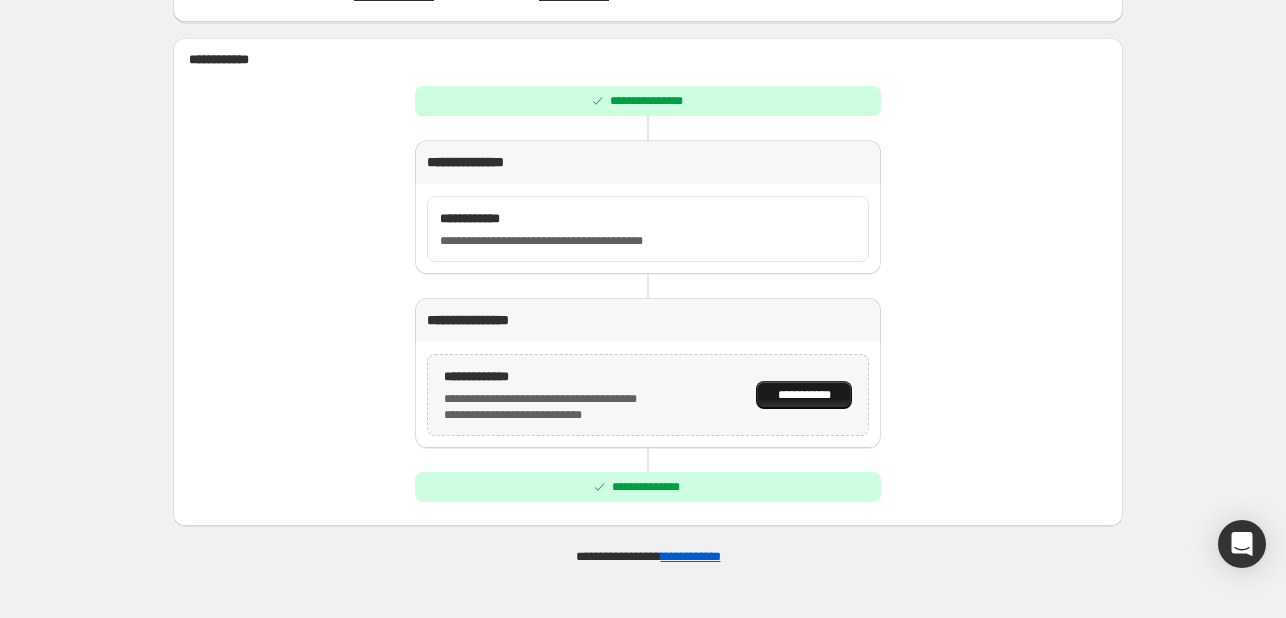 click on "**********" at bounding box center [804, 395] 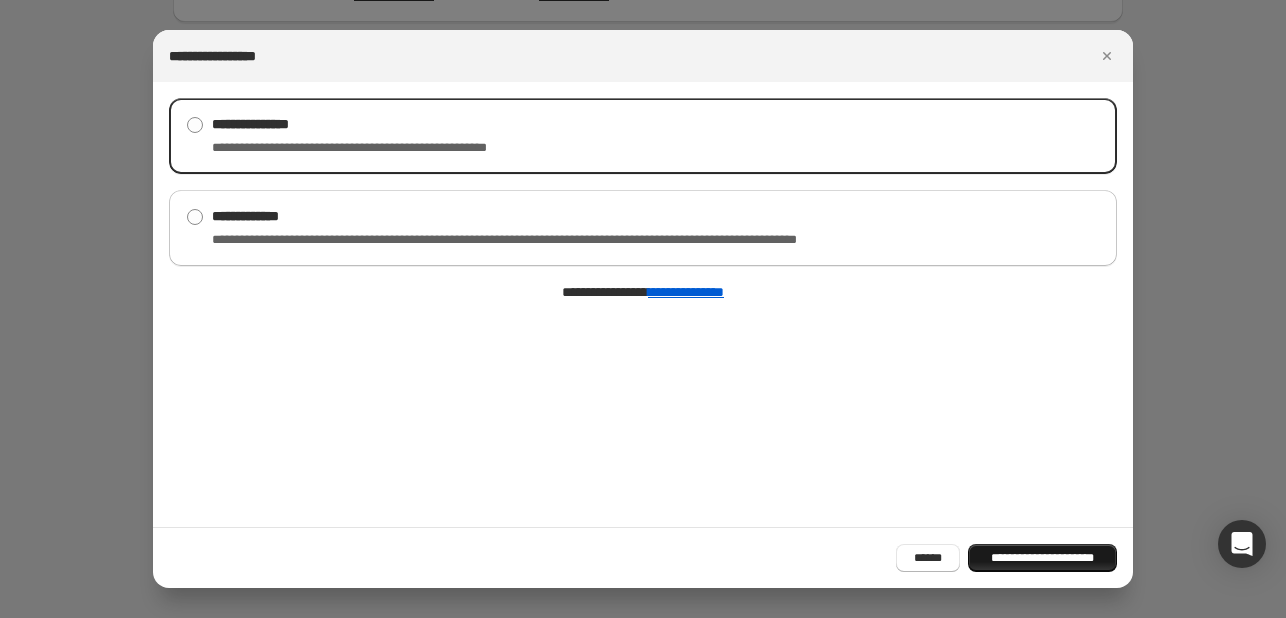 click on "**********" at bounding box center [1042, 558] 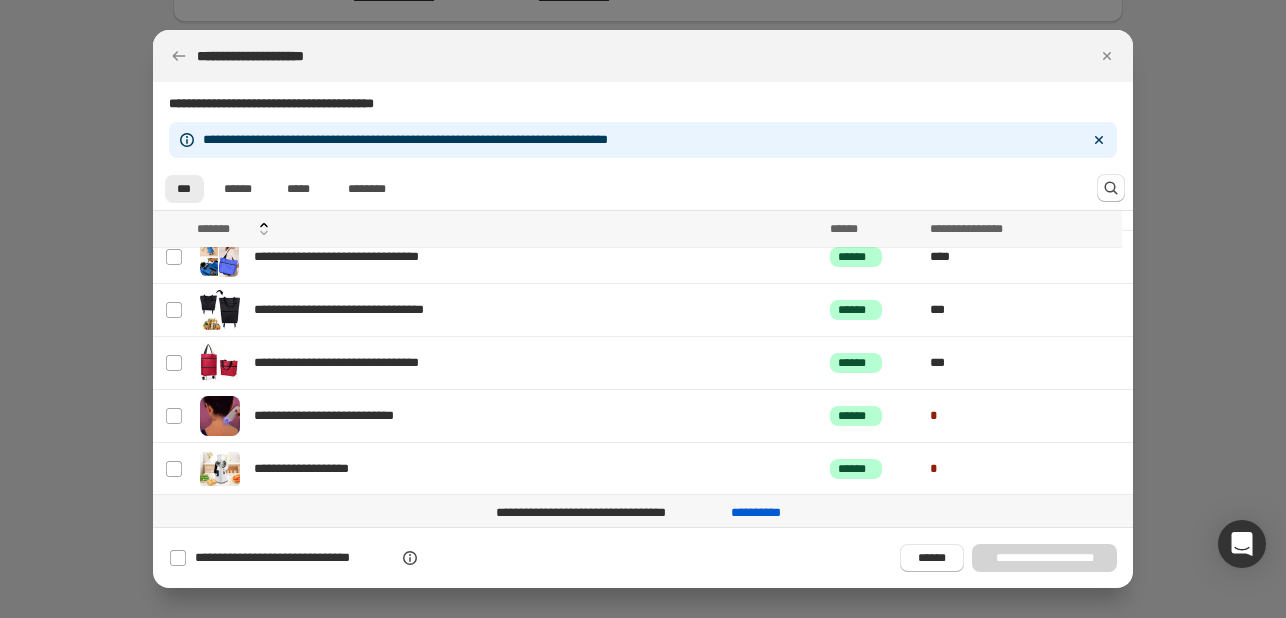 scroll, scrollTop: 0, scrollLeft: 0, axis: both 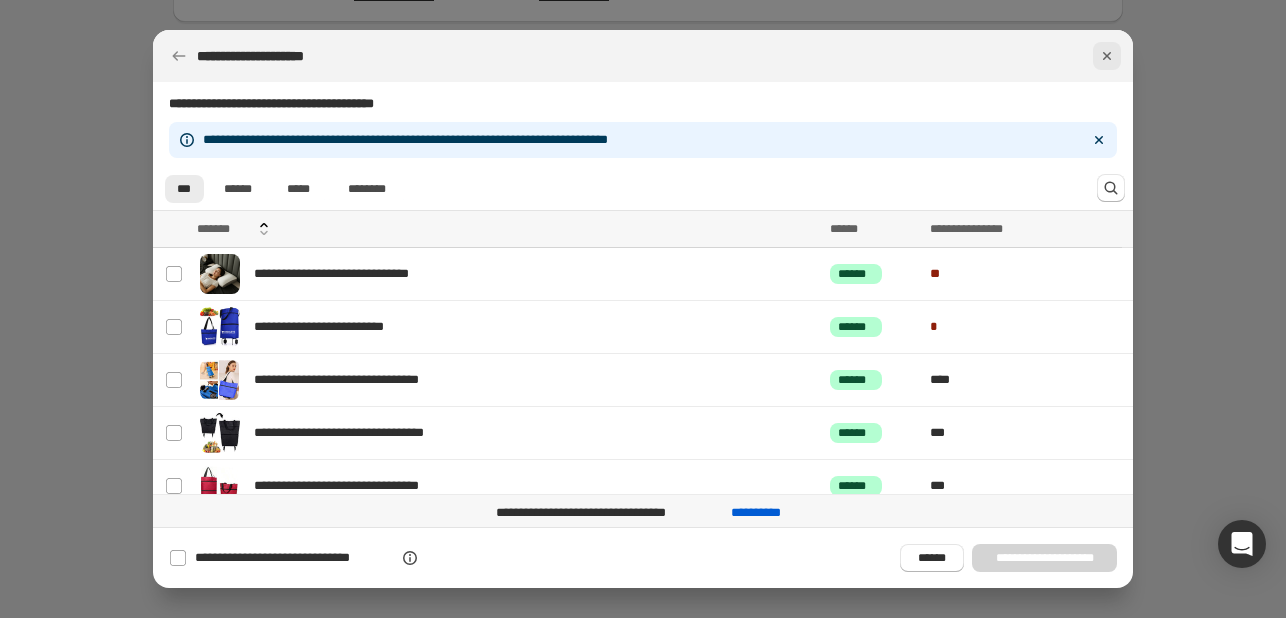click 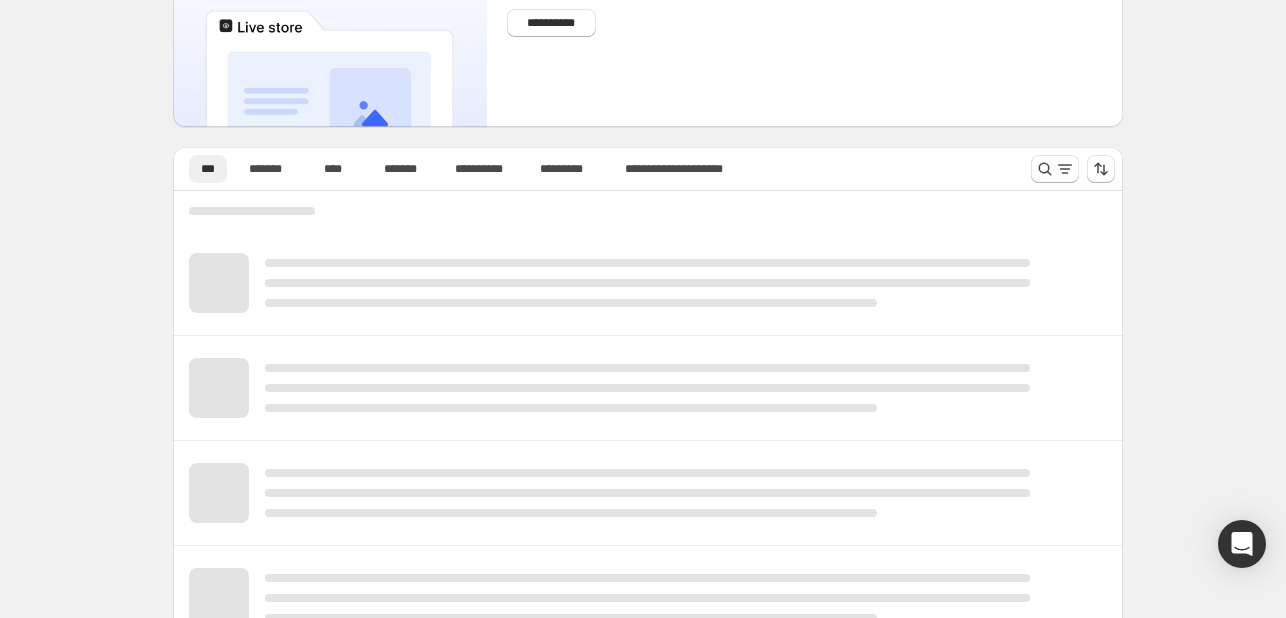 scroll, scrollTop: 0, scrollLeft: 0, axis: both 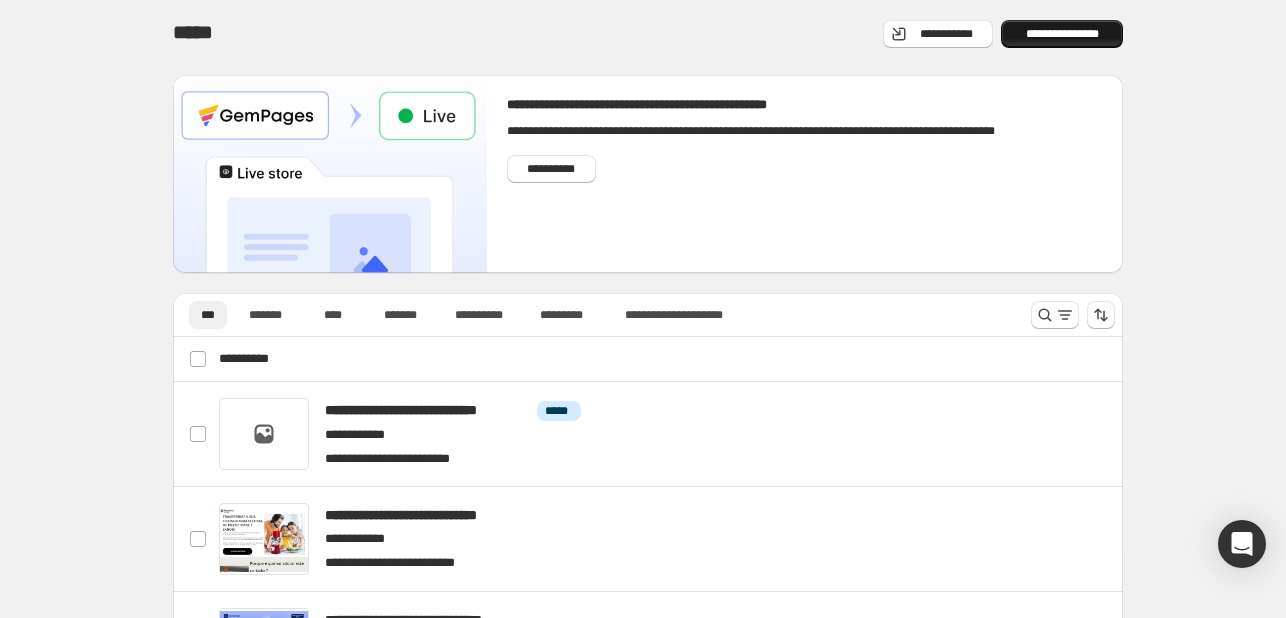 click on "**********" at bounding box center [1062, 34] 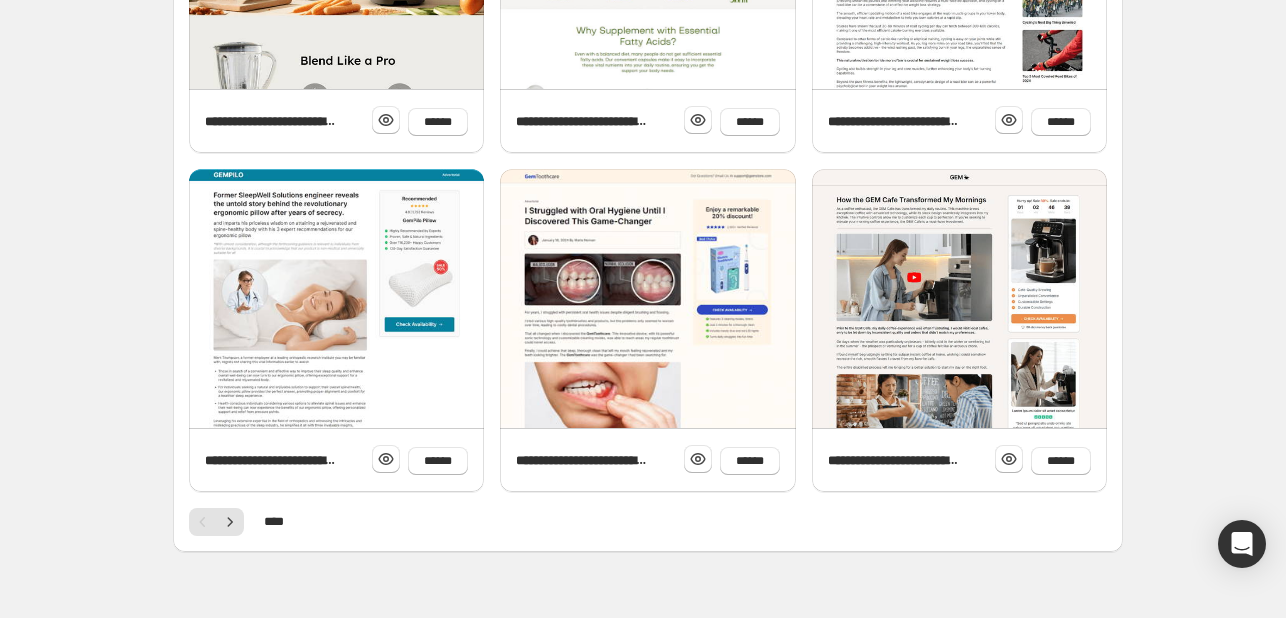 scroll, scrollTop: 822, scrollLeft: 0, axis: vertical 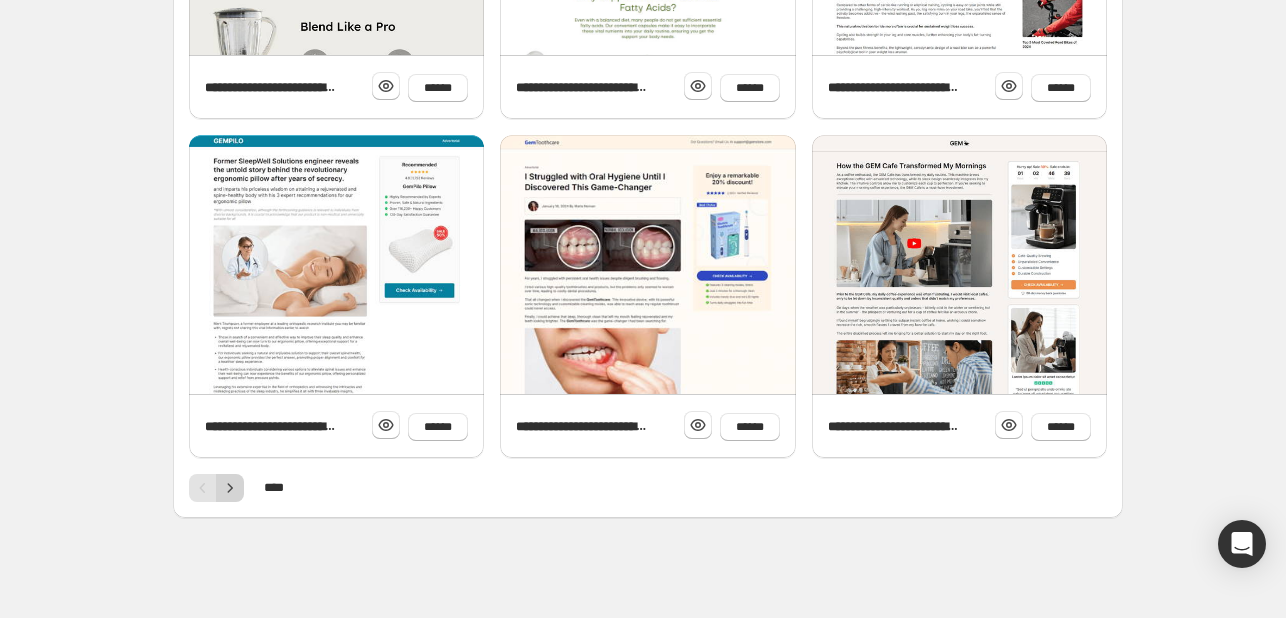 click 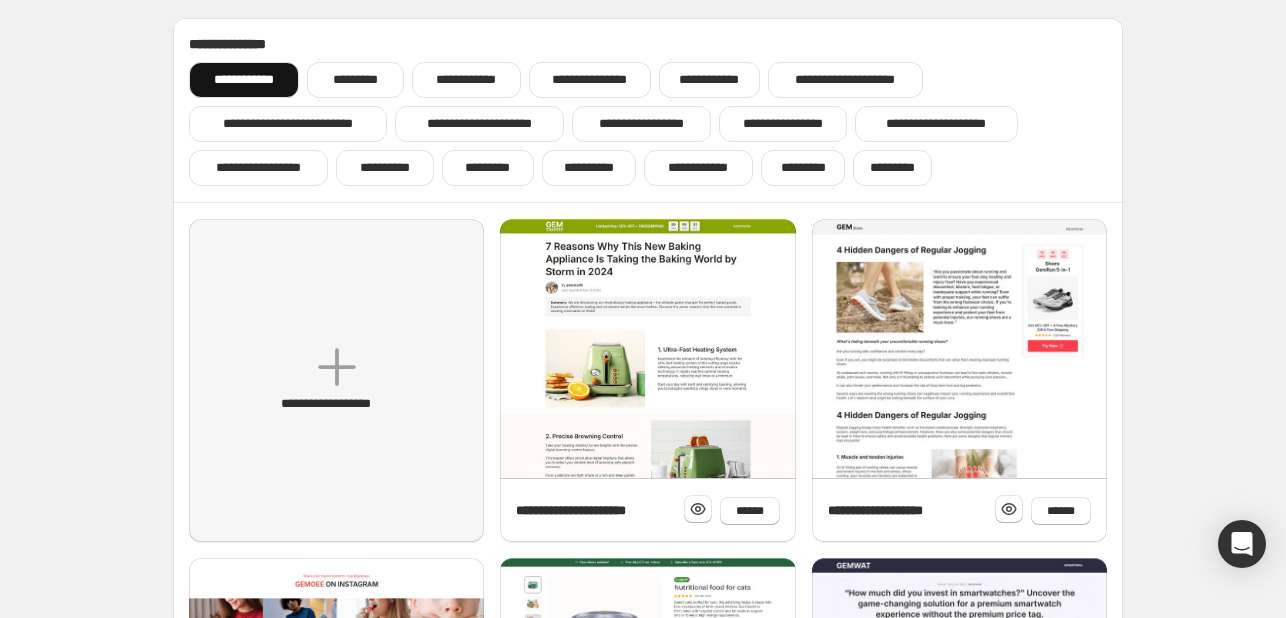 scroll, scrollTop: 0, scrollLeft: 0, axis: both 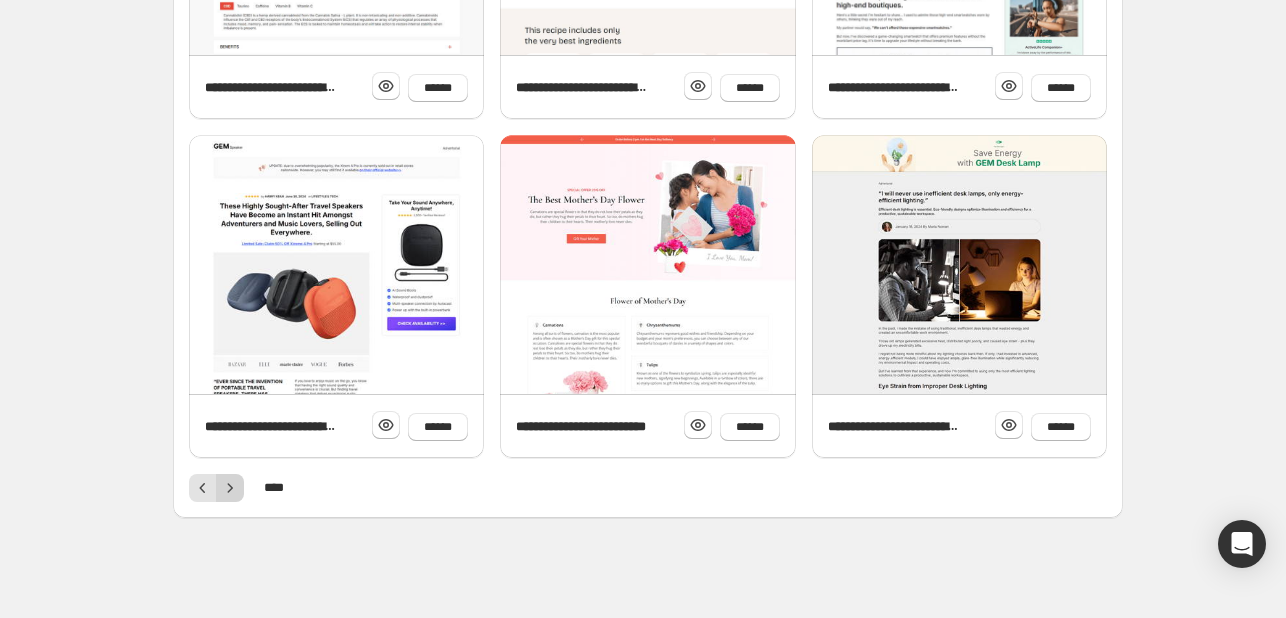 click 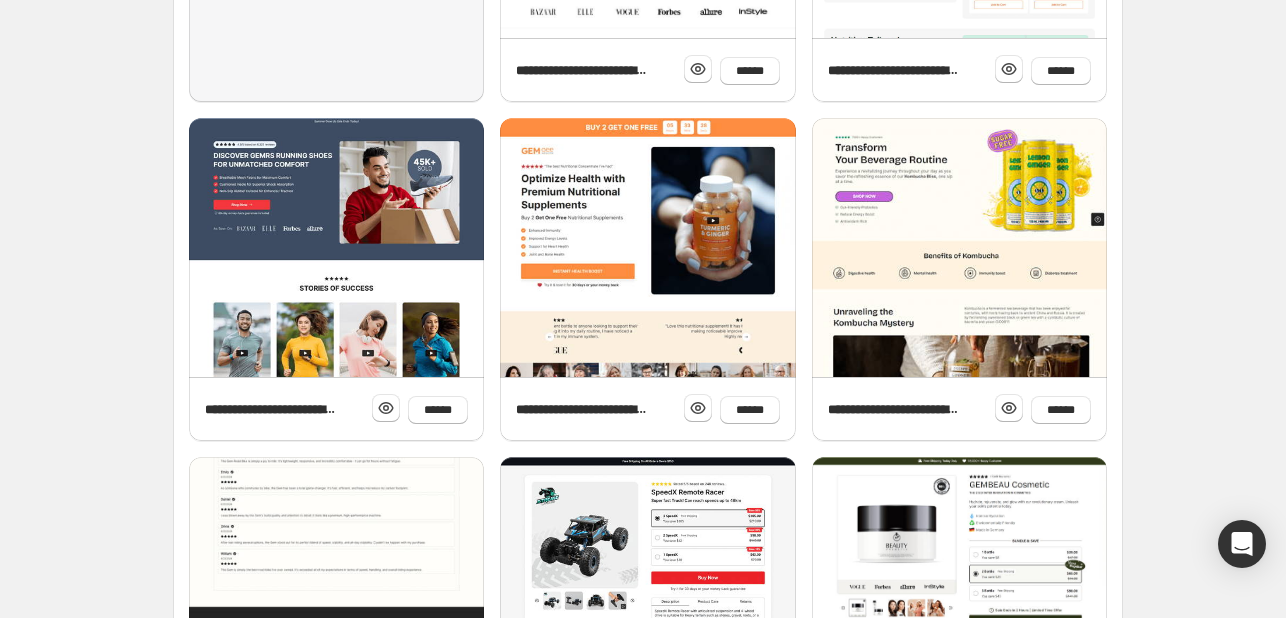 scroll, scrollTop: 0, scrollLeft: 0, axis: both 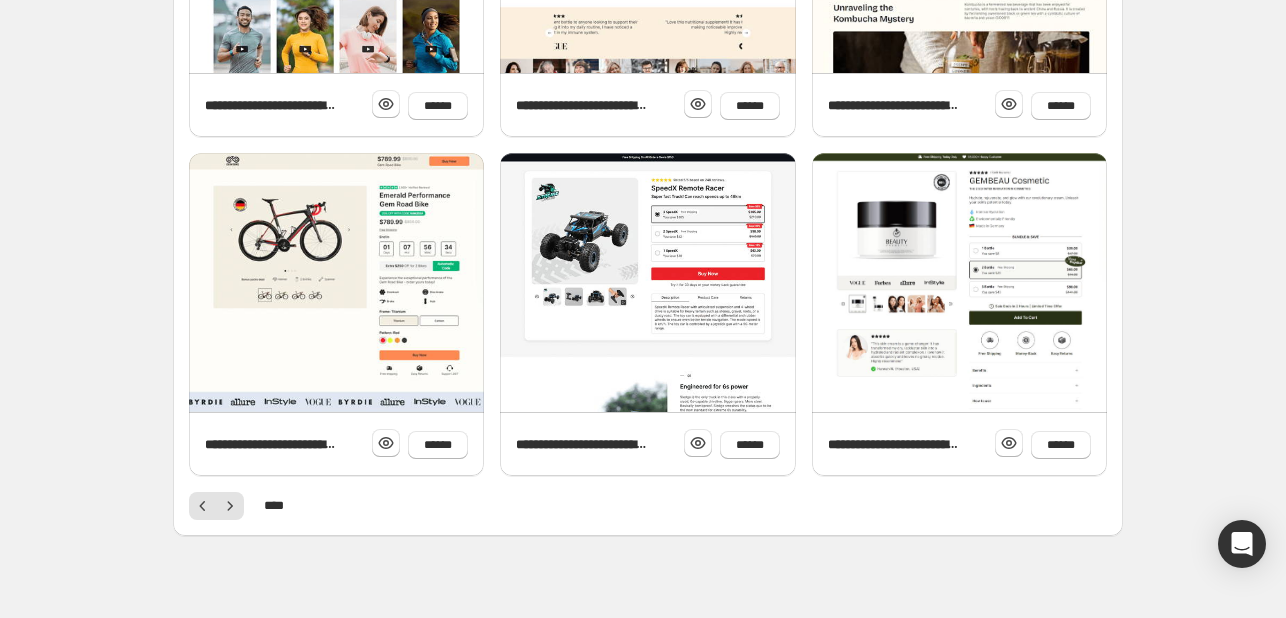 drag, startPoint x: 1228, startPoint y: 382, endPoint x: 1292, endPoint y: 360, distance: 67.6757 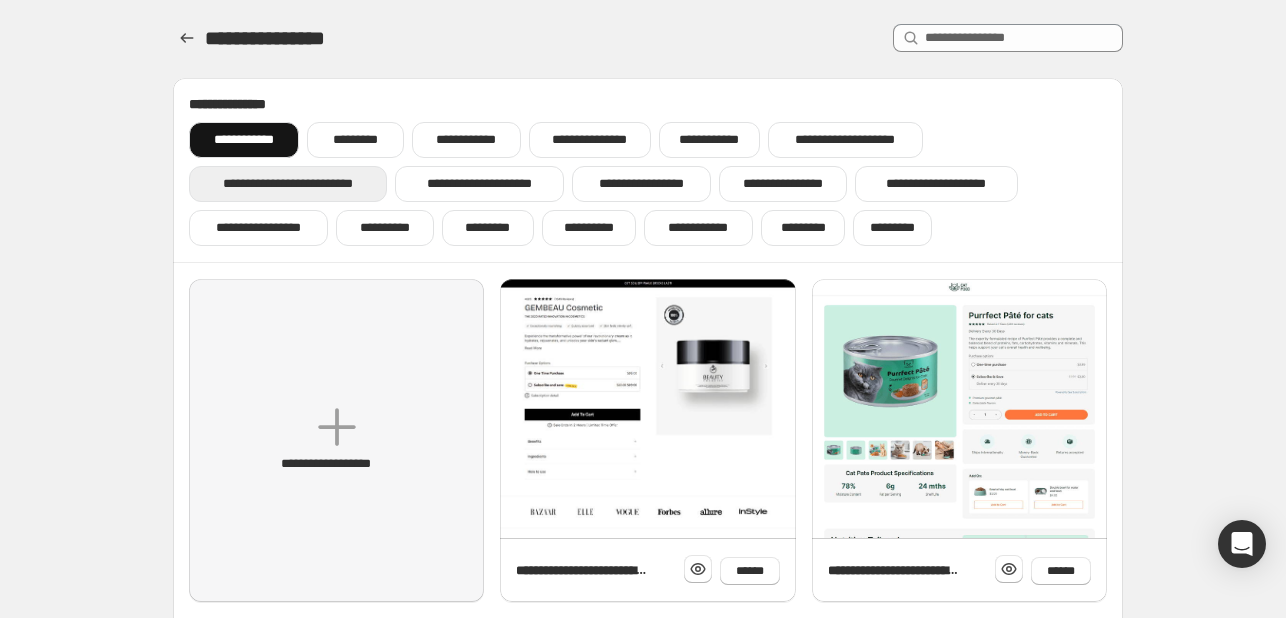 click on "**********" at bounding box center [288, 184] 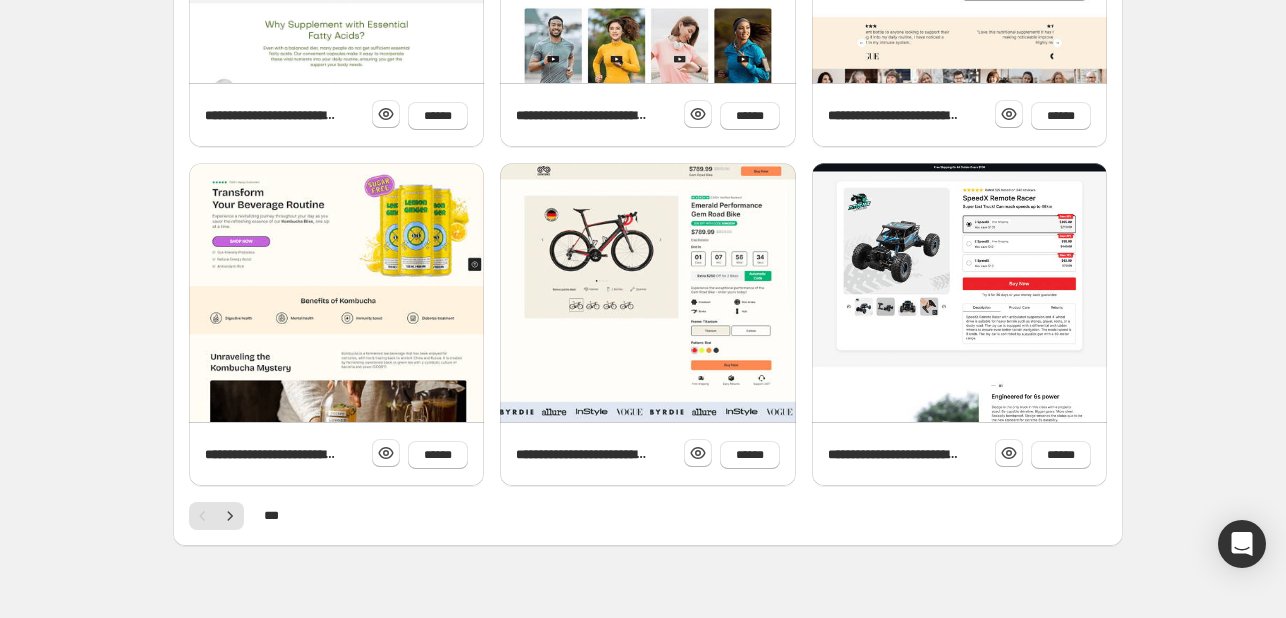 scroll, scrollTop: 822, scrollLeft: 0, axis: vertical 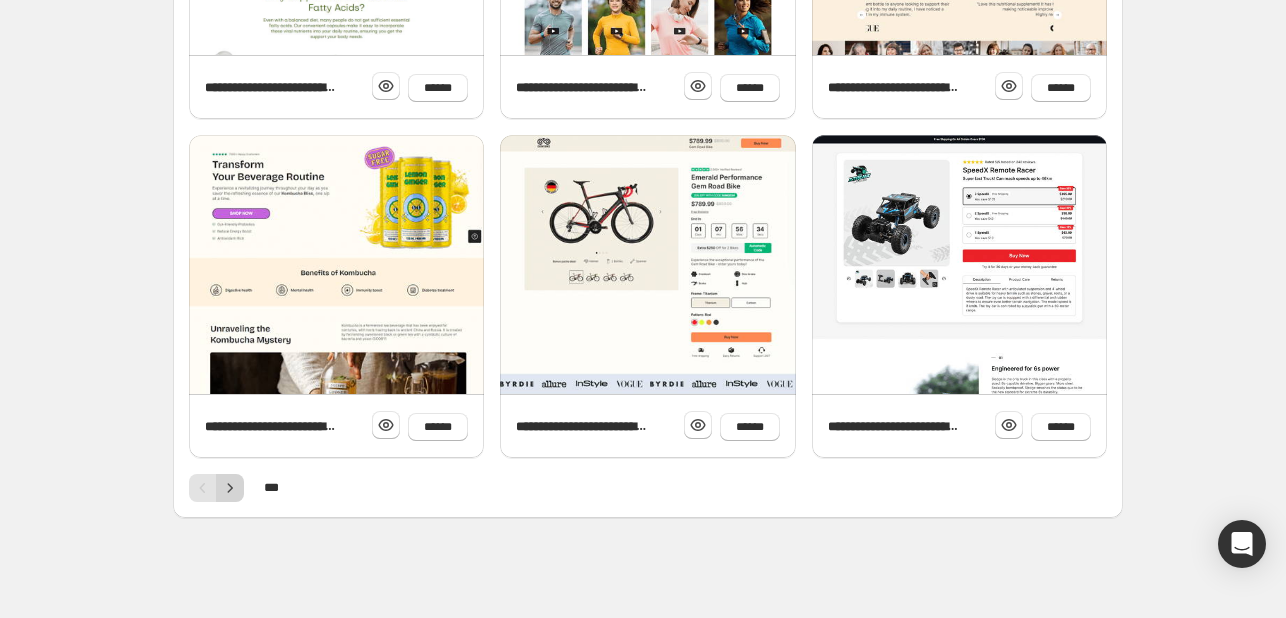 click 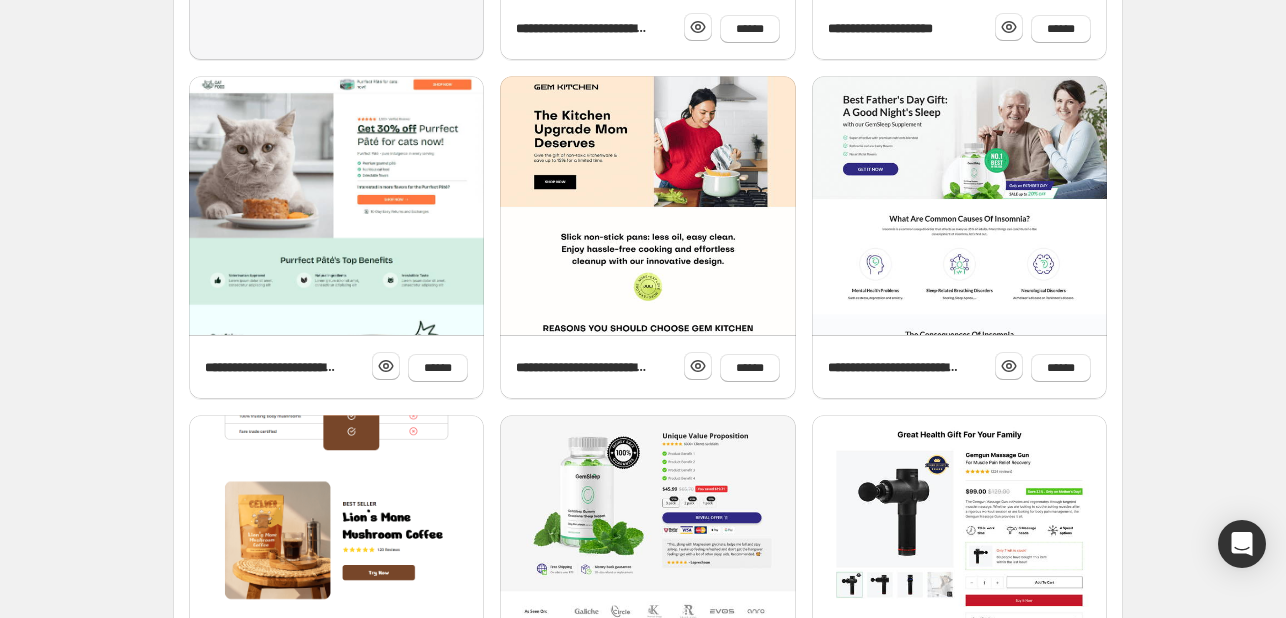 scroll, scrollTop: 0, scrollLeft: 0, axis: both 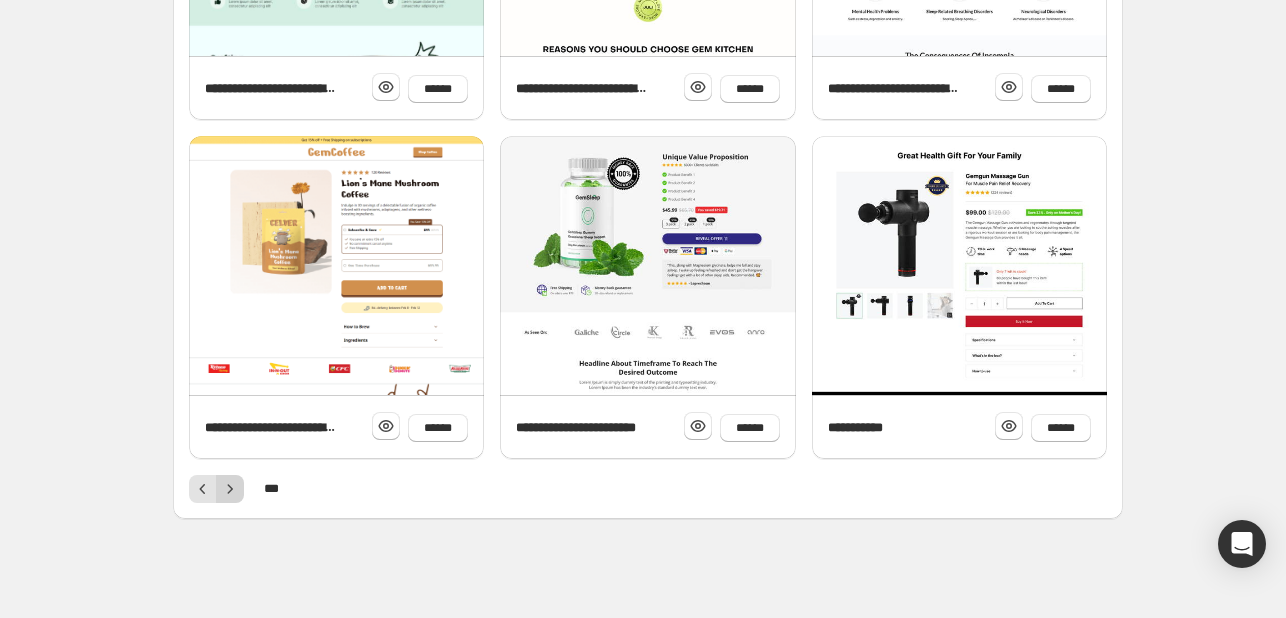 click 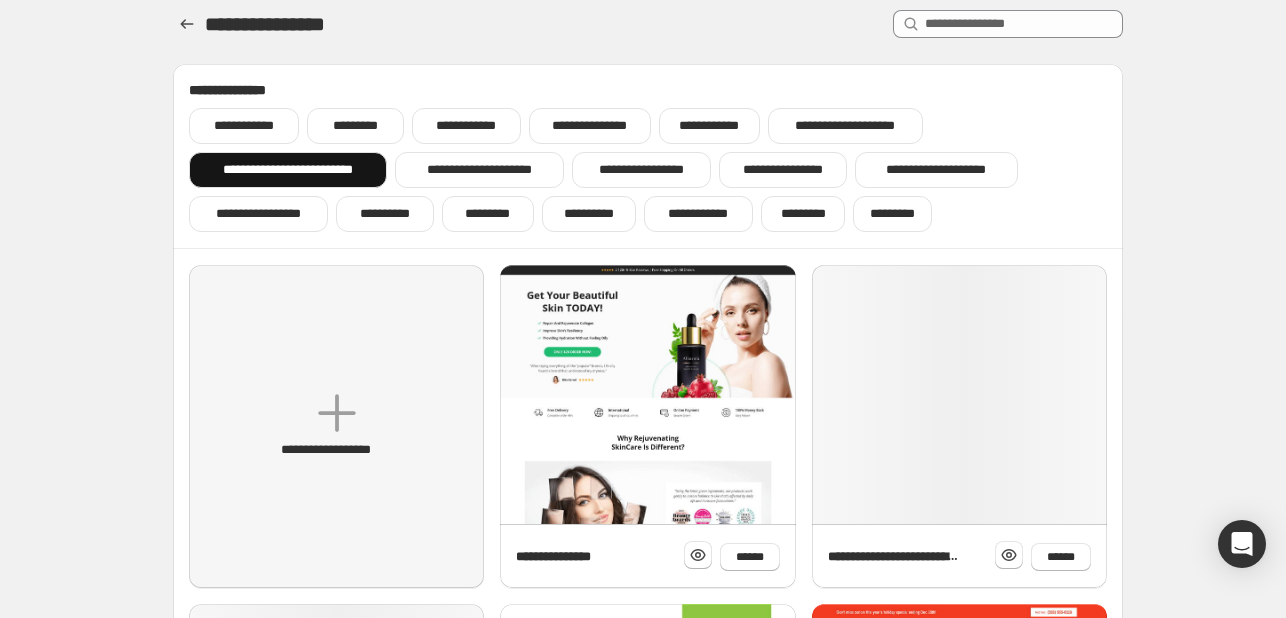 scroll, scrollTop: 0, scrollLeft: 0, axis: both 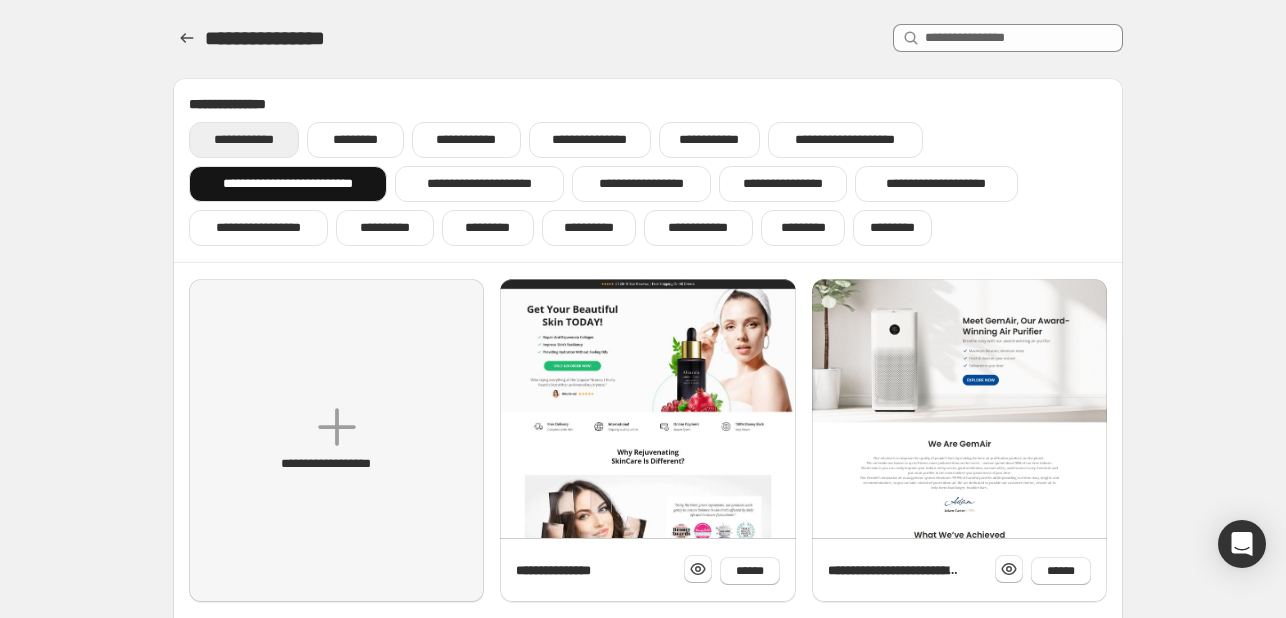 click on "**********" at bounding box center (244, 140) 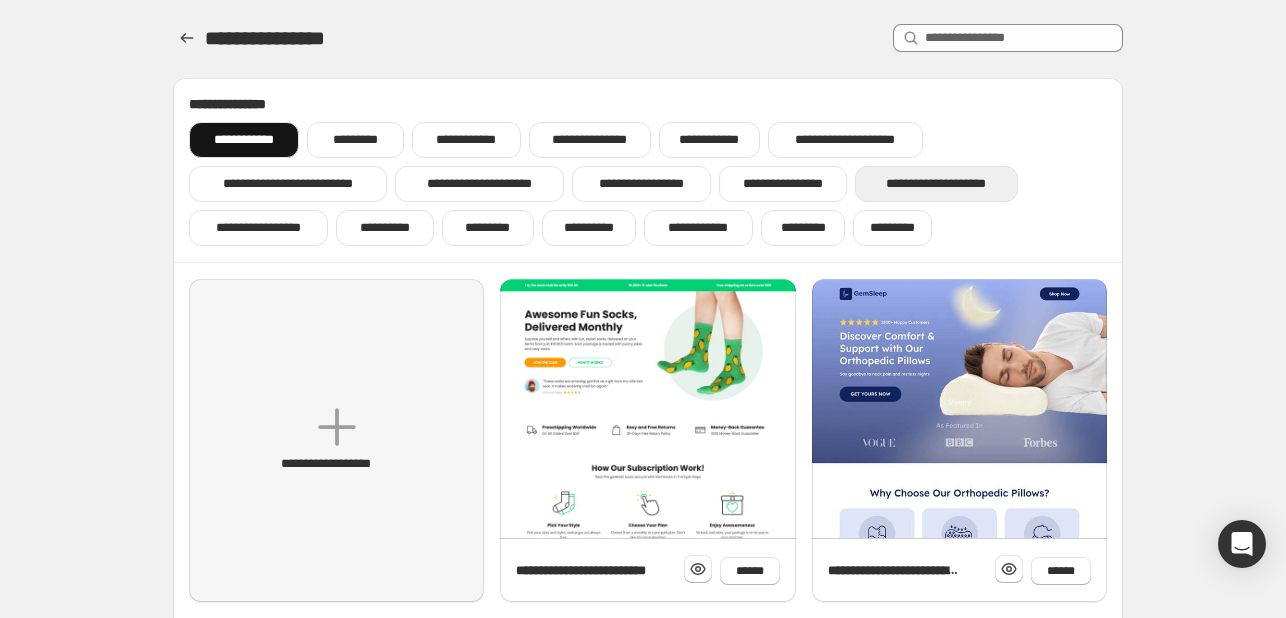 click on "**********" at bounding box center (936, 184) 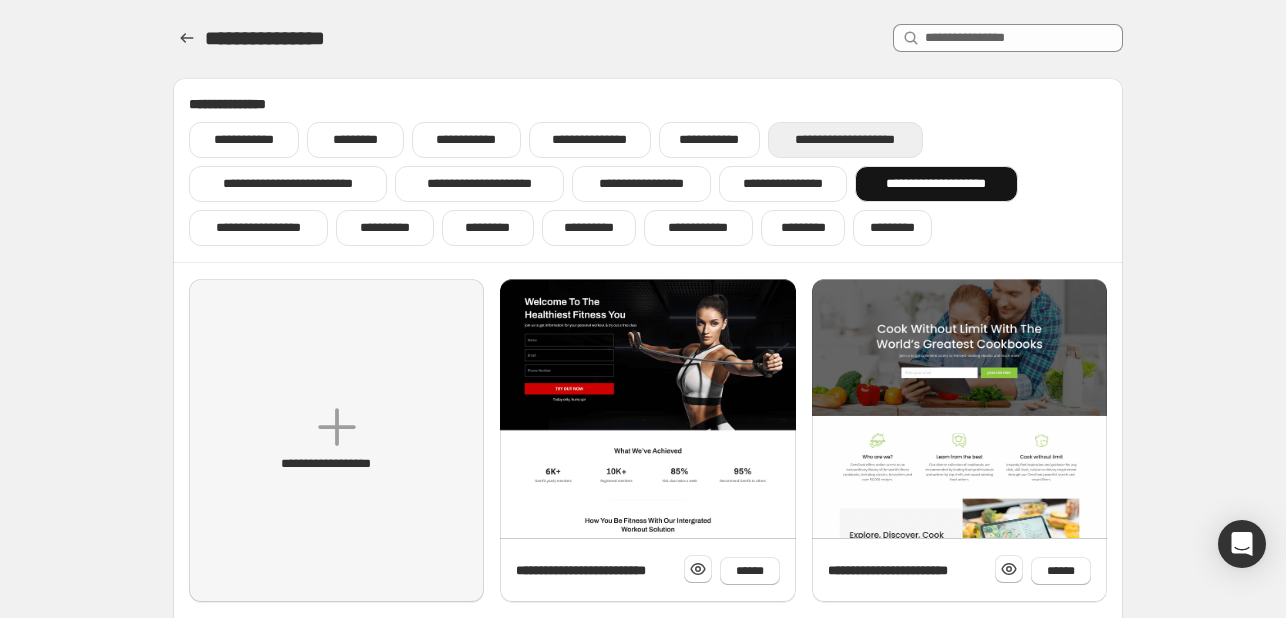 click on "**********" at bounding box center [845, 140] 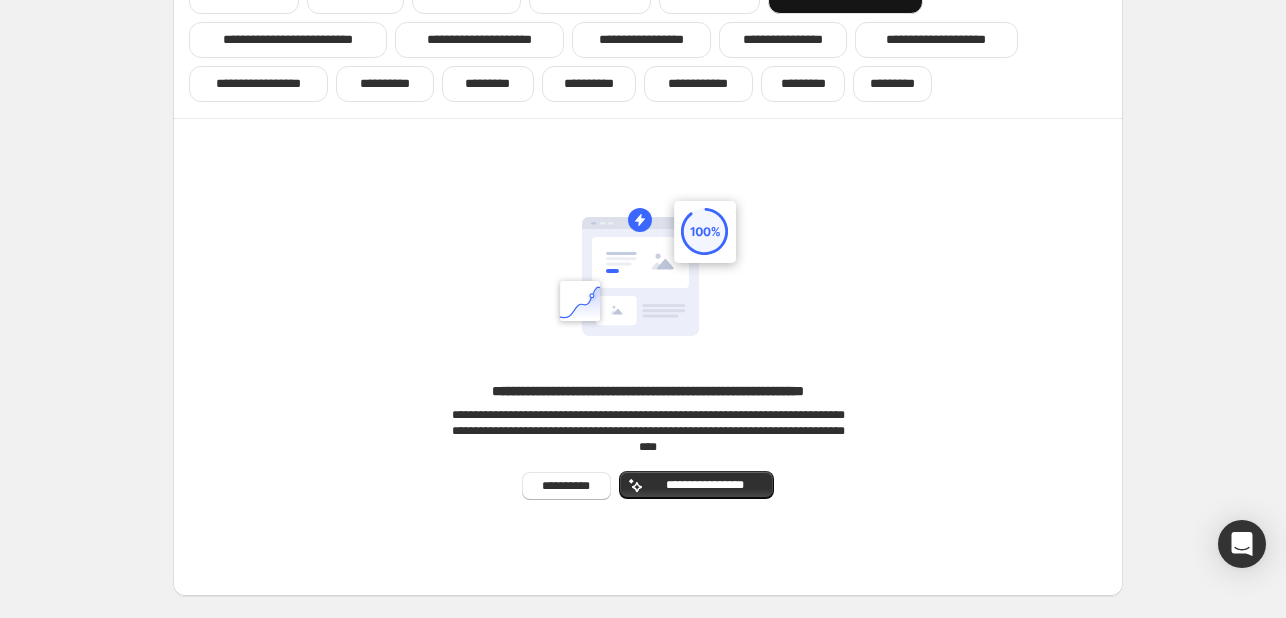 scroll, scrollTop: 146, scrollLeft: 0, axis: vertical 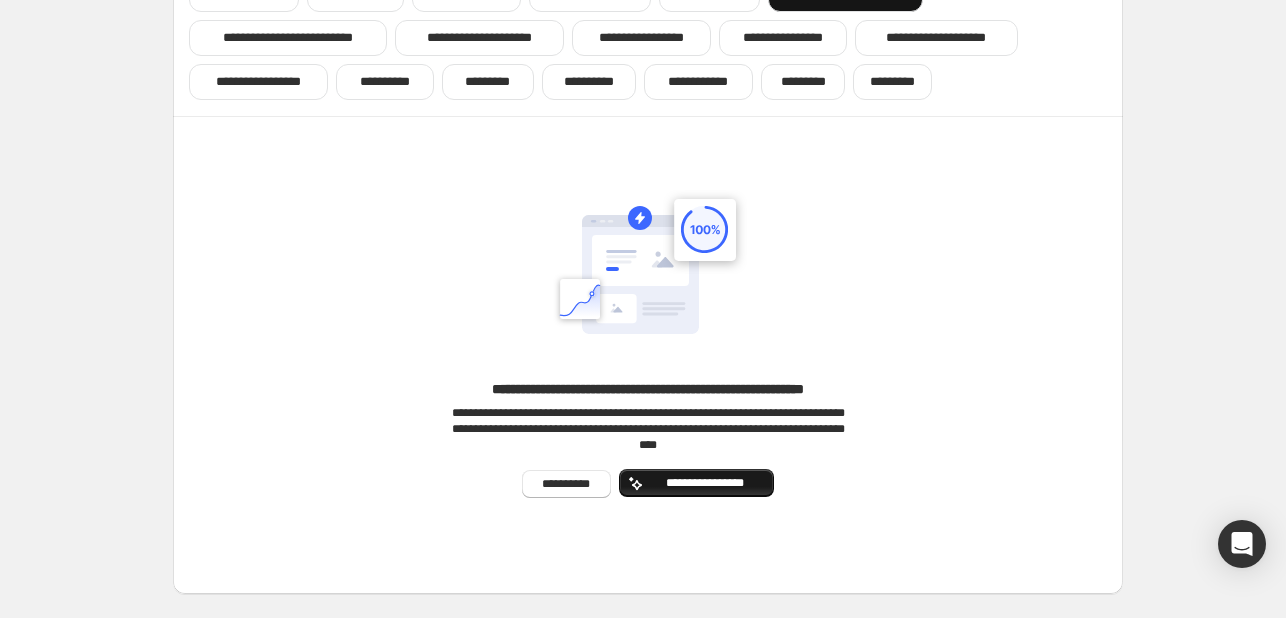 click on "**********" at bounding box center [696, 483] 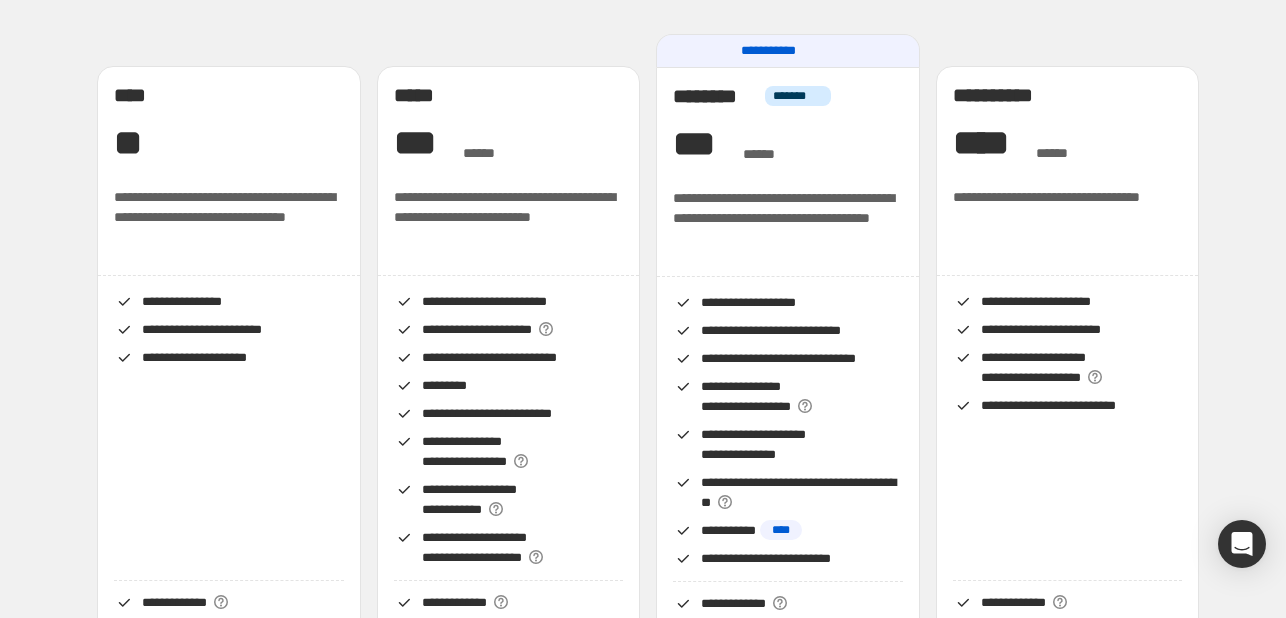 scroll, scrollTop: 0, scrollLeft: 0, axis: both 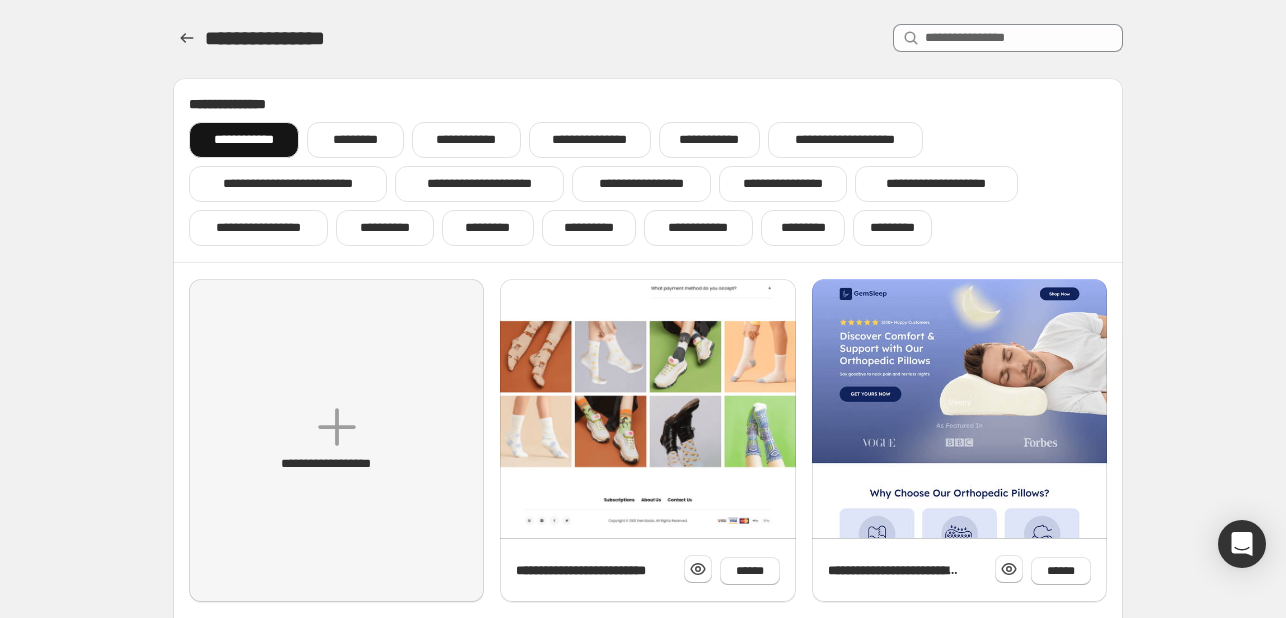 click at bounding box center [647, -152] 